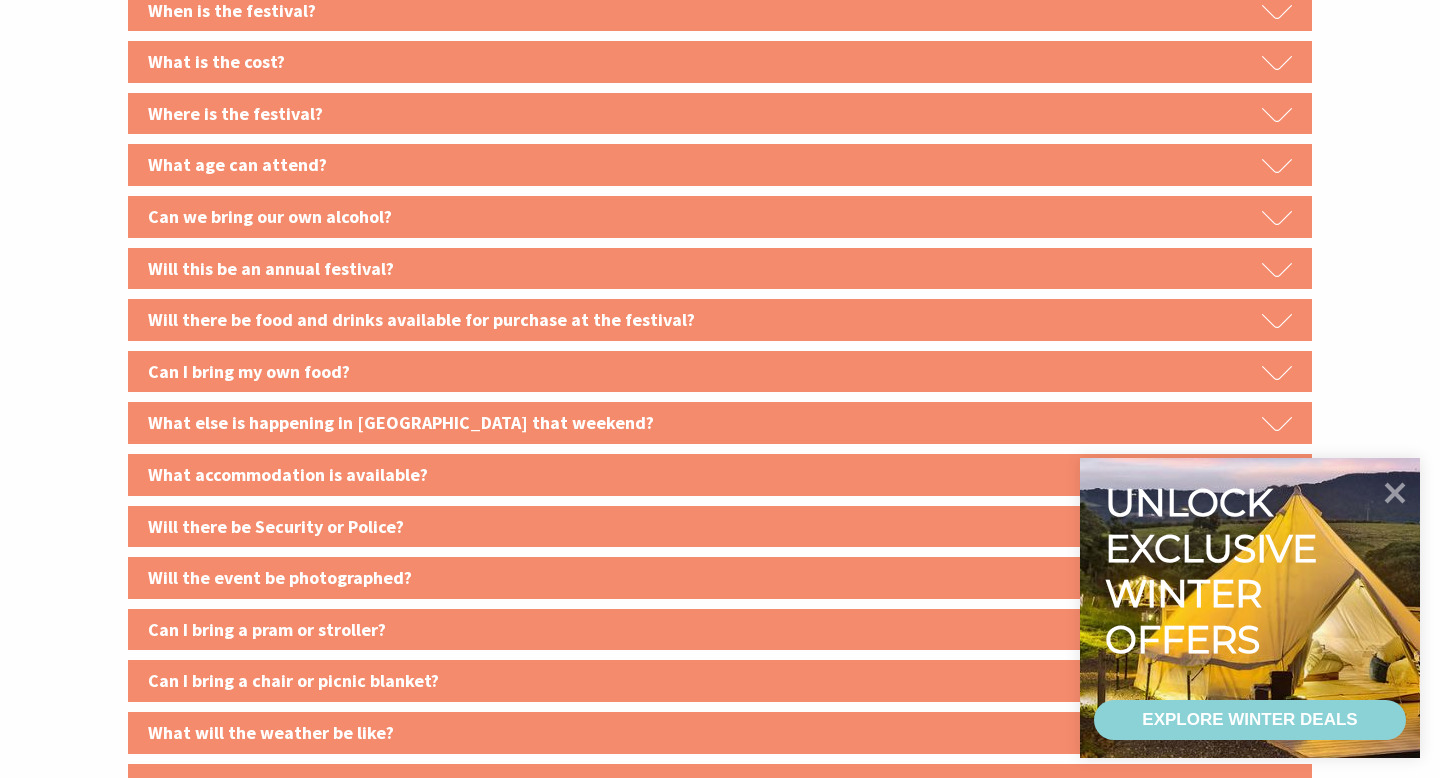 scroll, scrollTop: 2137, scrollLeft: 0, axis: vertical 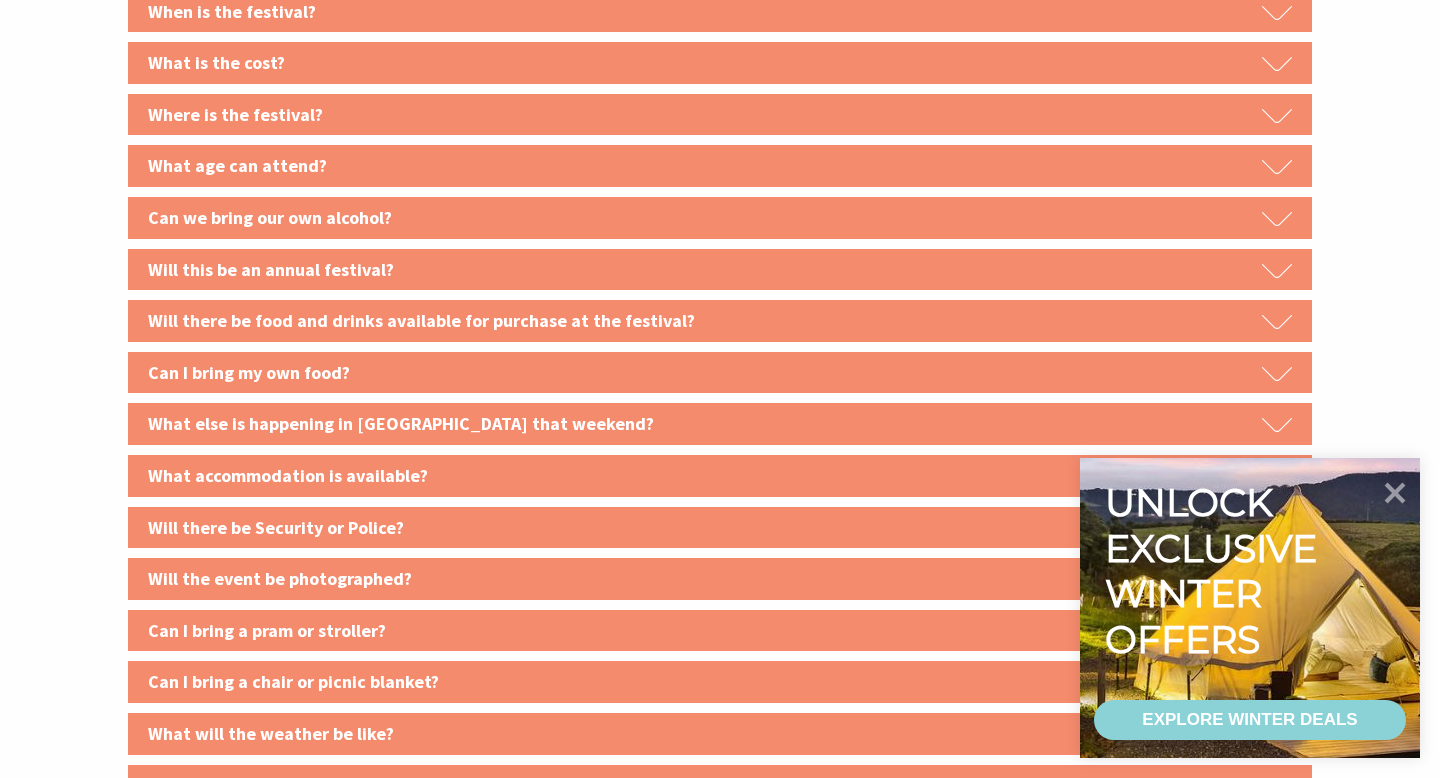 click on "Will there be food and drinks available for purchase at the festival?" at bounding box center (720, 321) 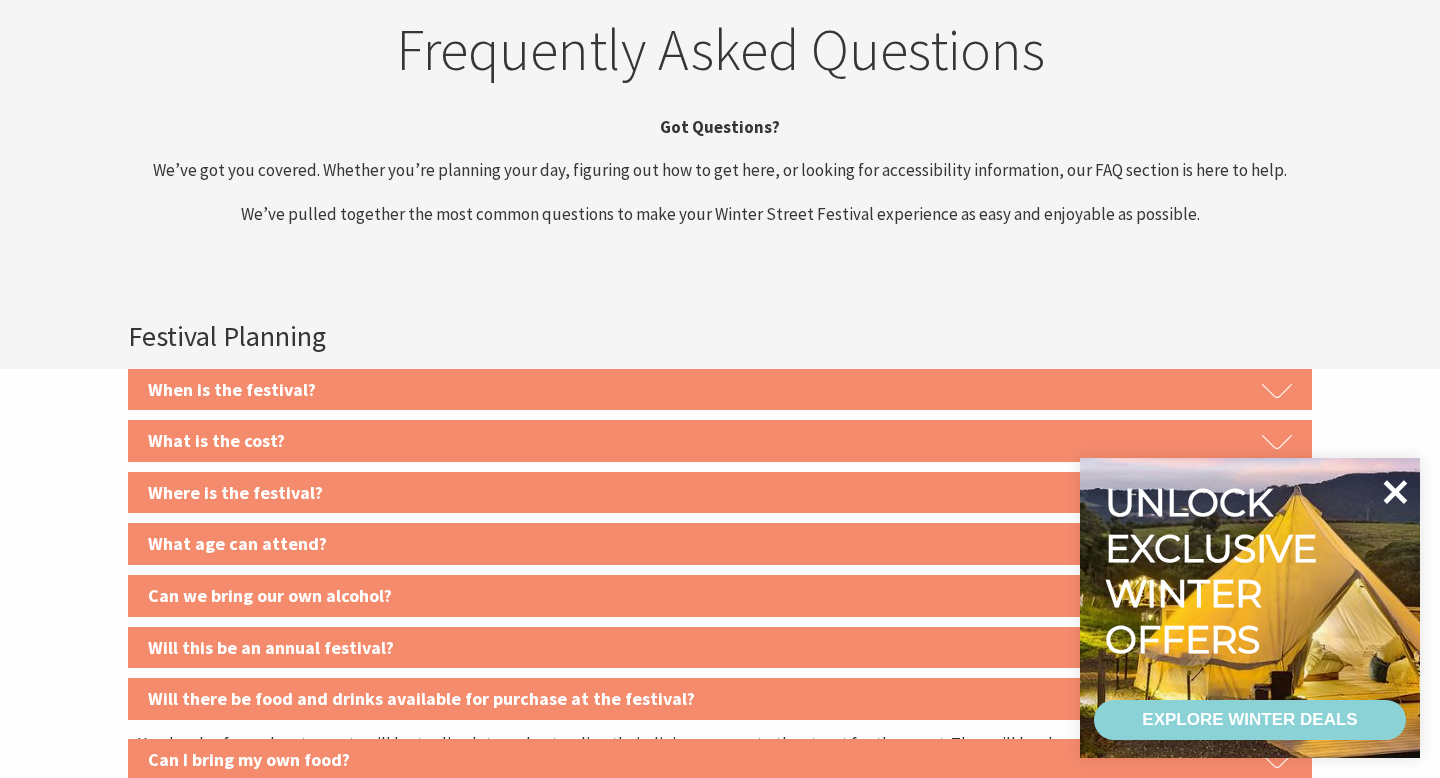scroll, scrollTop: 2607, scrollLeft: 0, axis: vertical 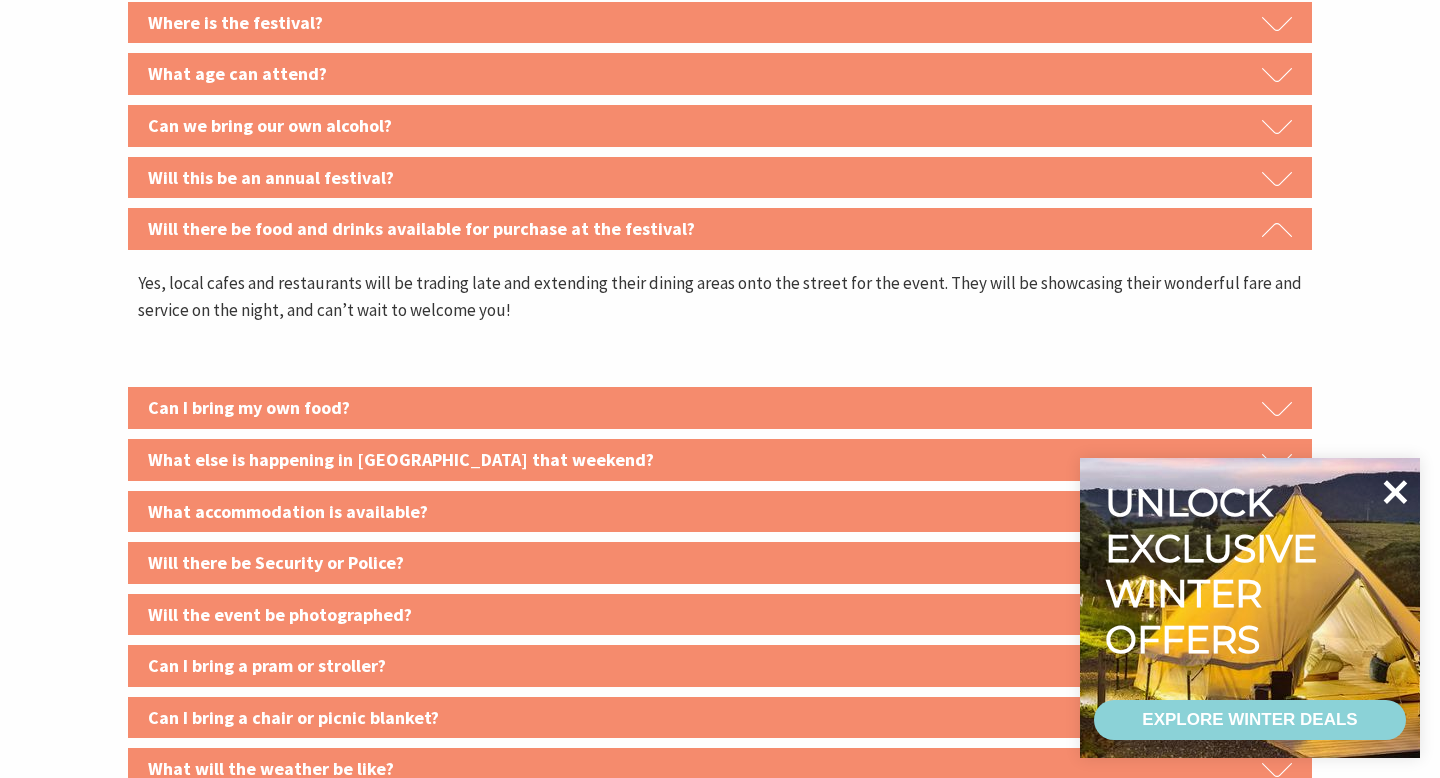 click 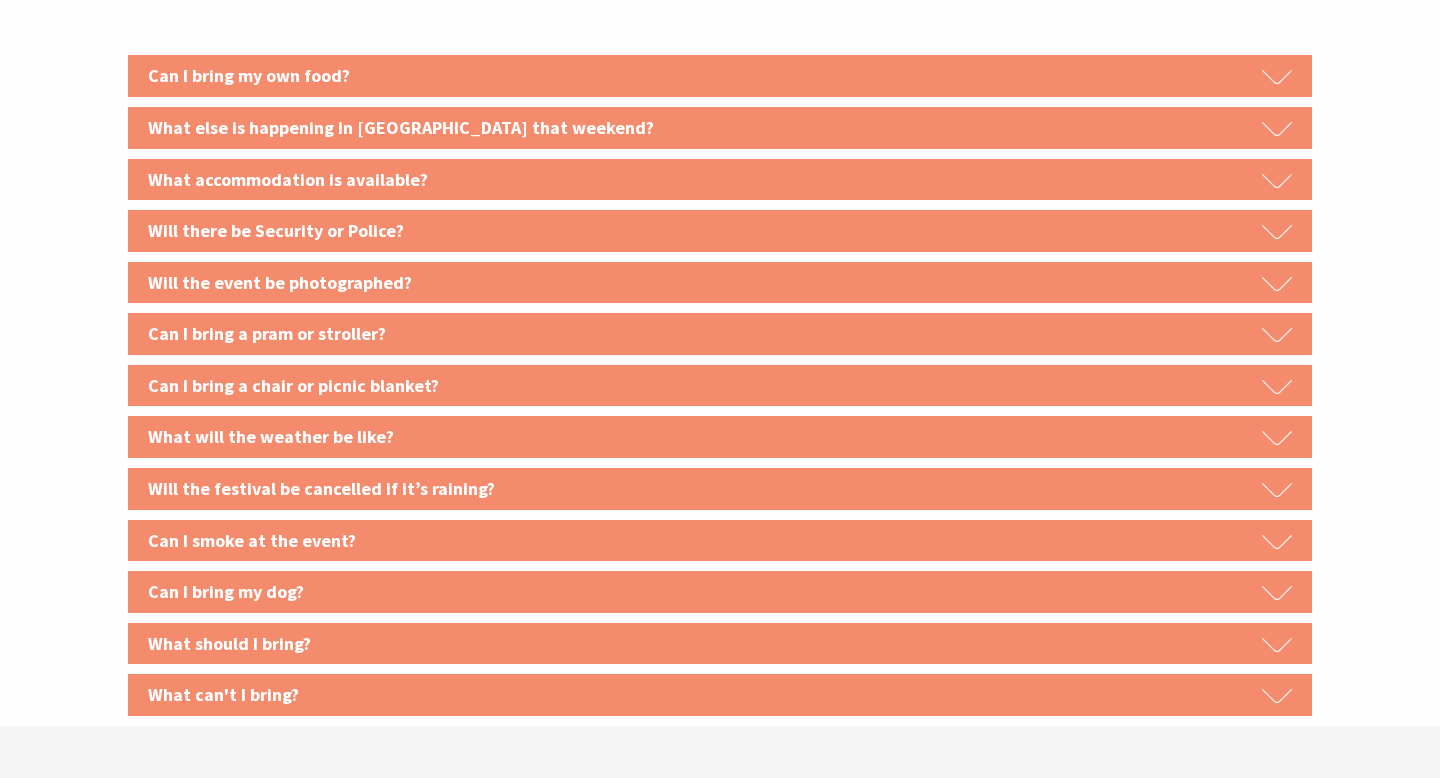 scroll, scrollTop: 2941, scrollLeft: 0, axis: vertical 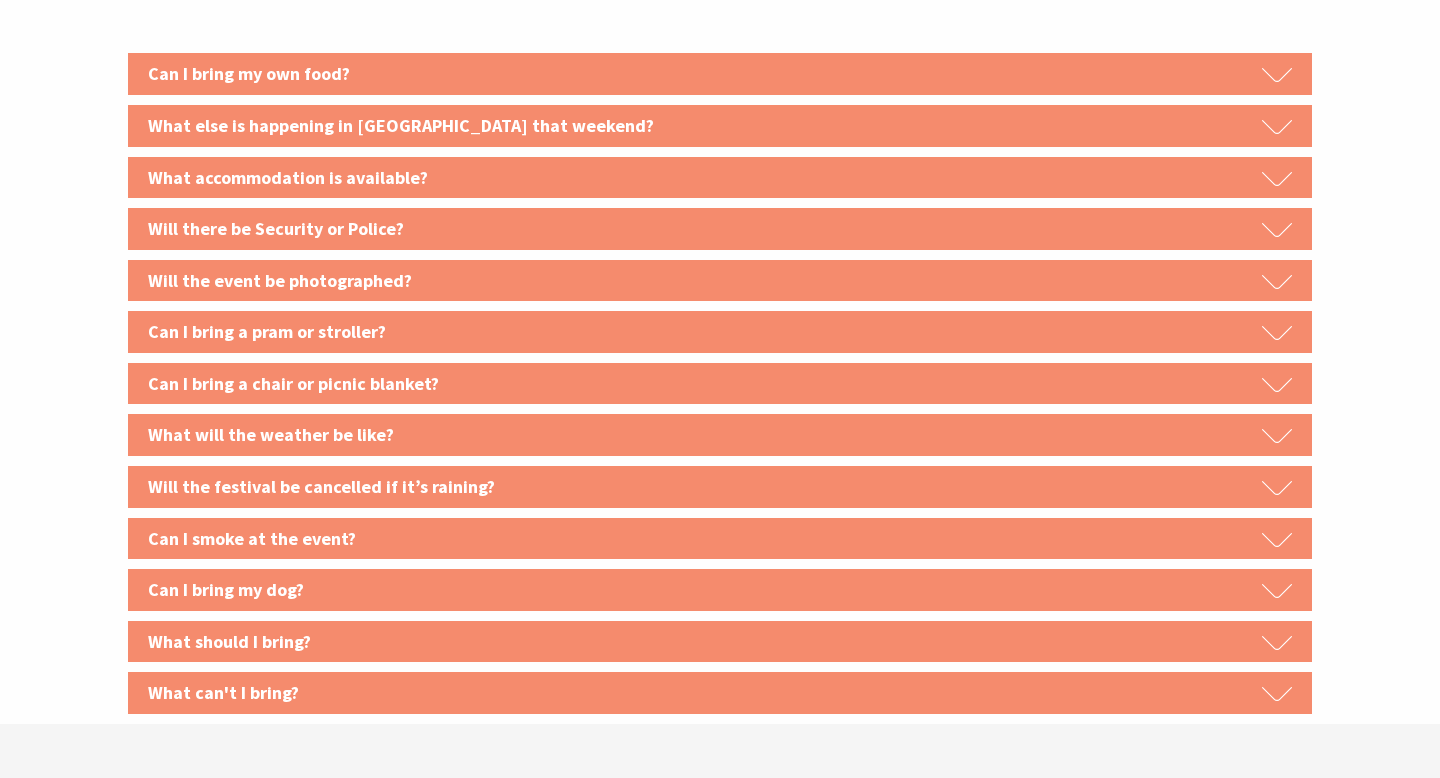 click 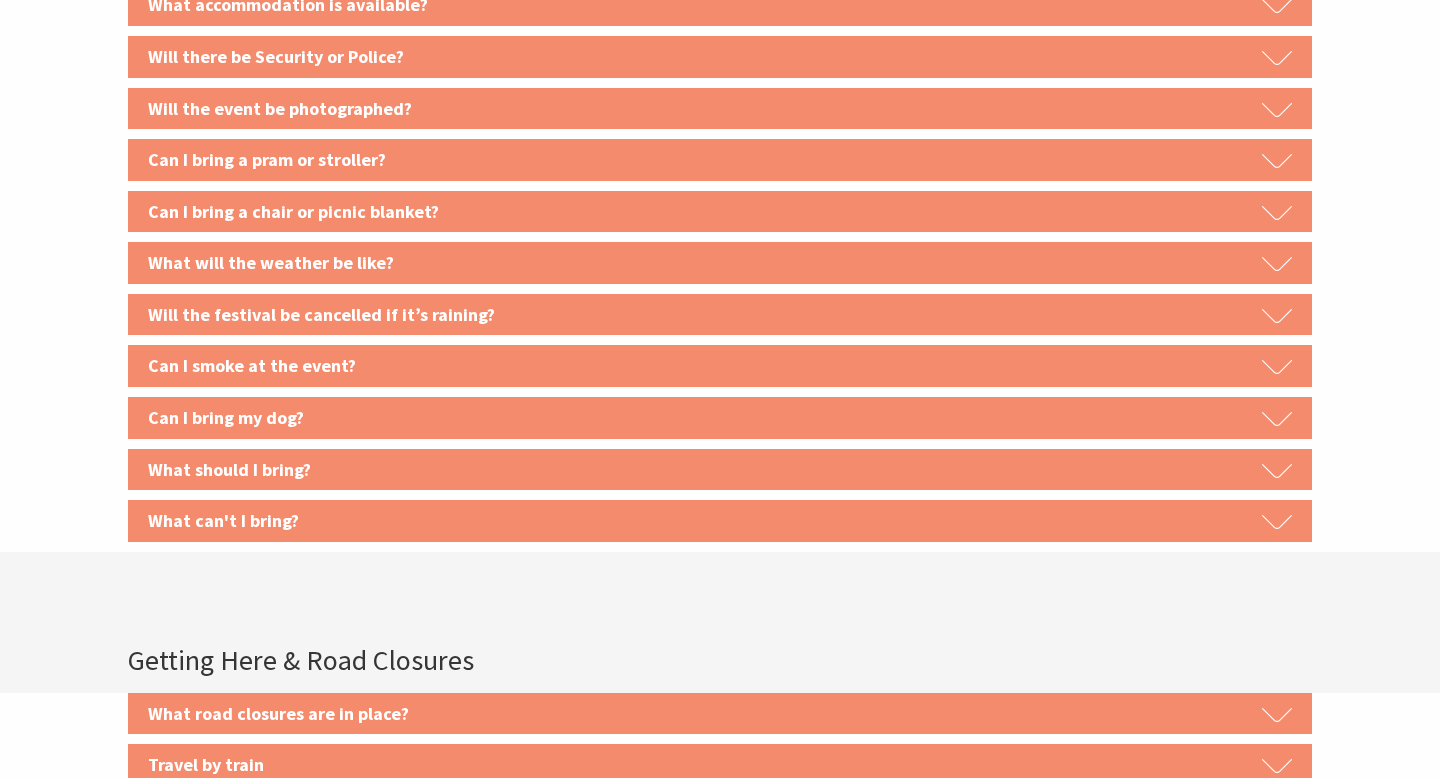 scroll, scrollTop: 3097, scrollLeft: 0, axis: vertical 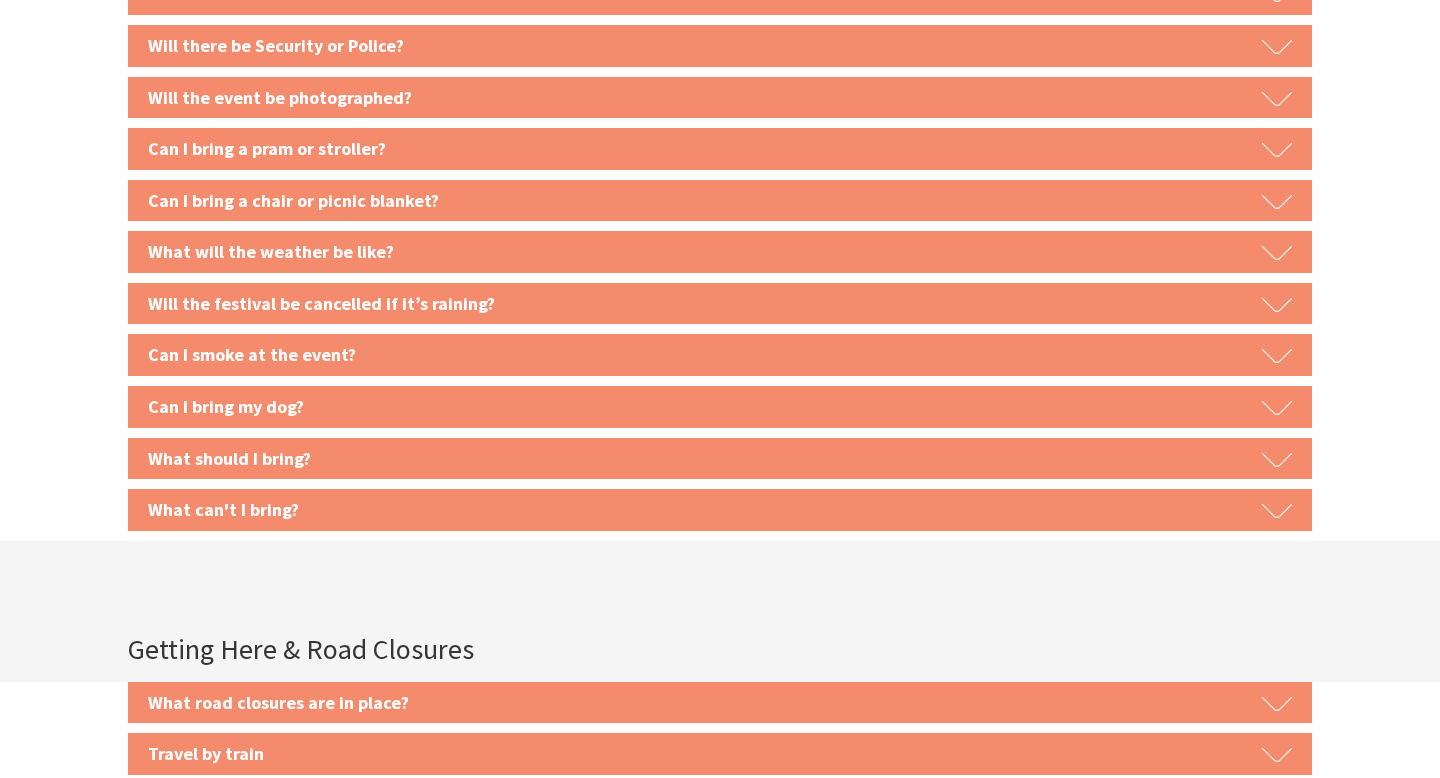 click 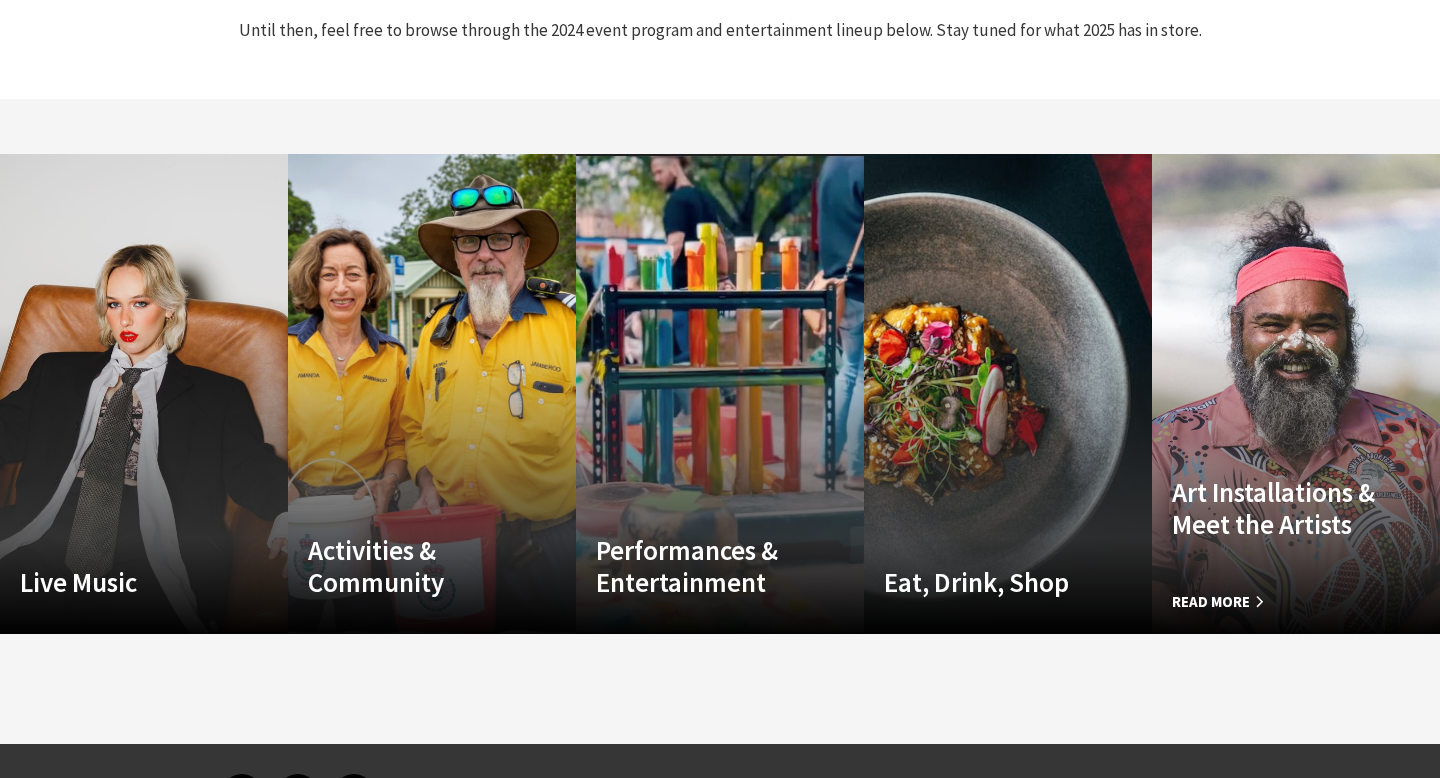 scroll, scrollTop: 4711, scrollLeft: 0, axis: vertical 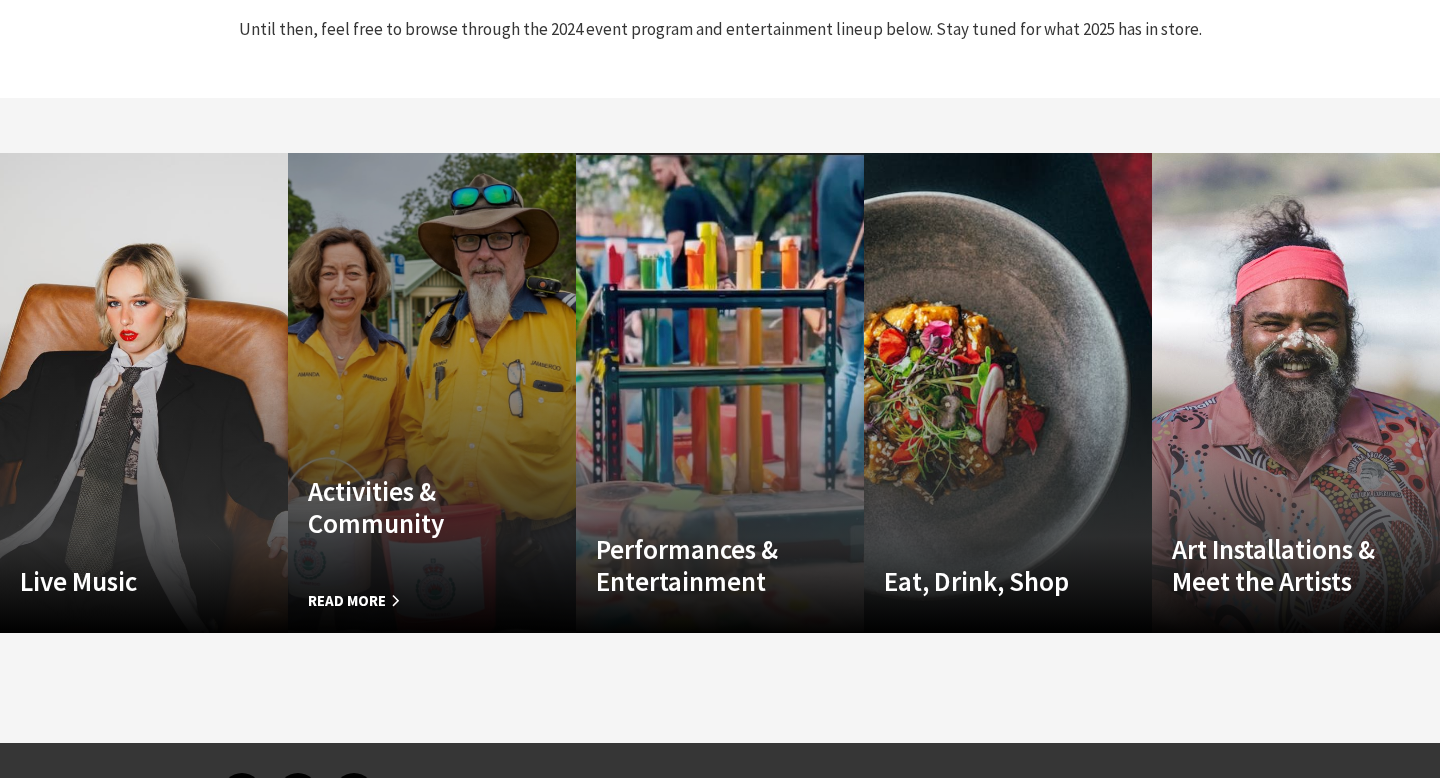 click on "Custom Image Used
Activities & Community
Read More" at bounding box center [432, 393] 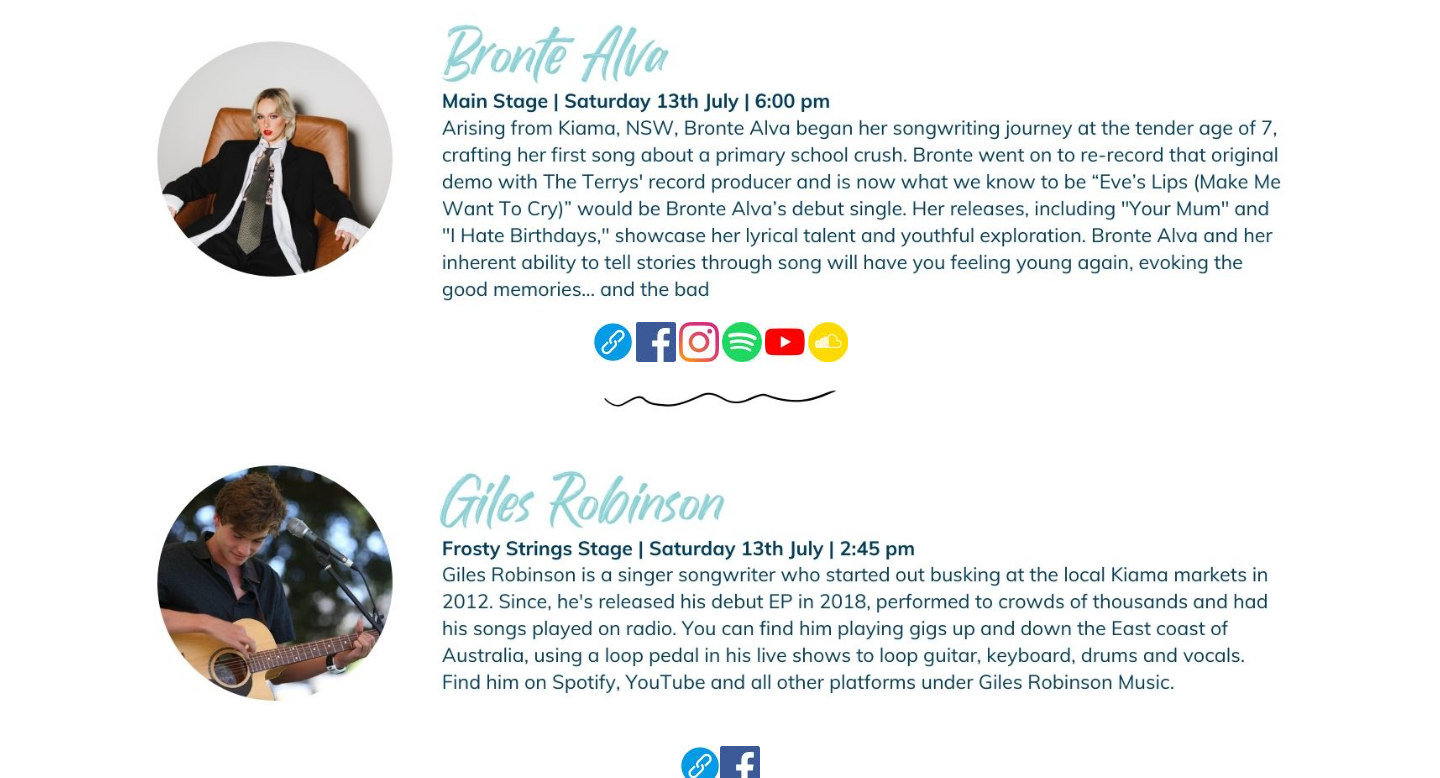 scroll, scrollTop: 0, scrollLeft: 0, axis: both 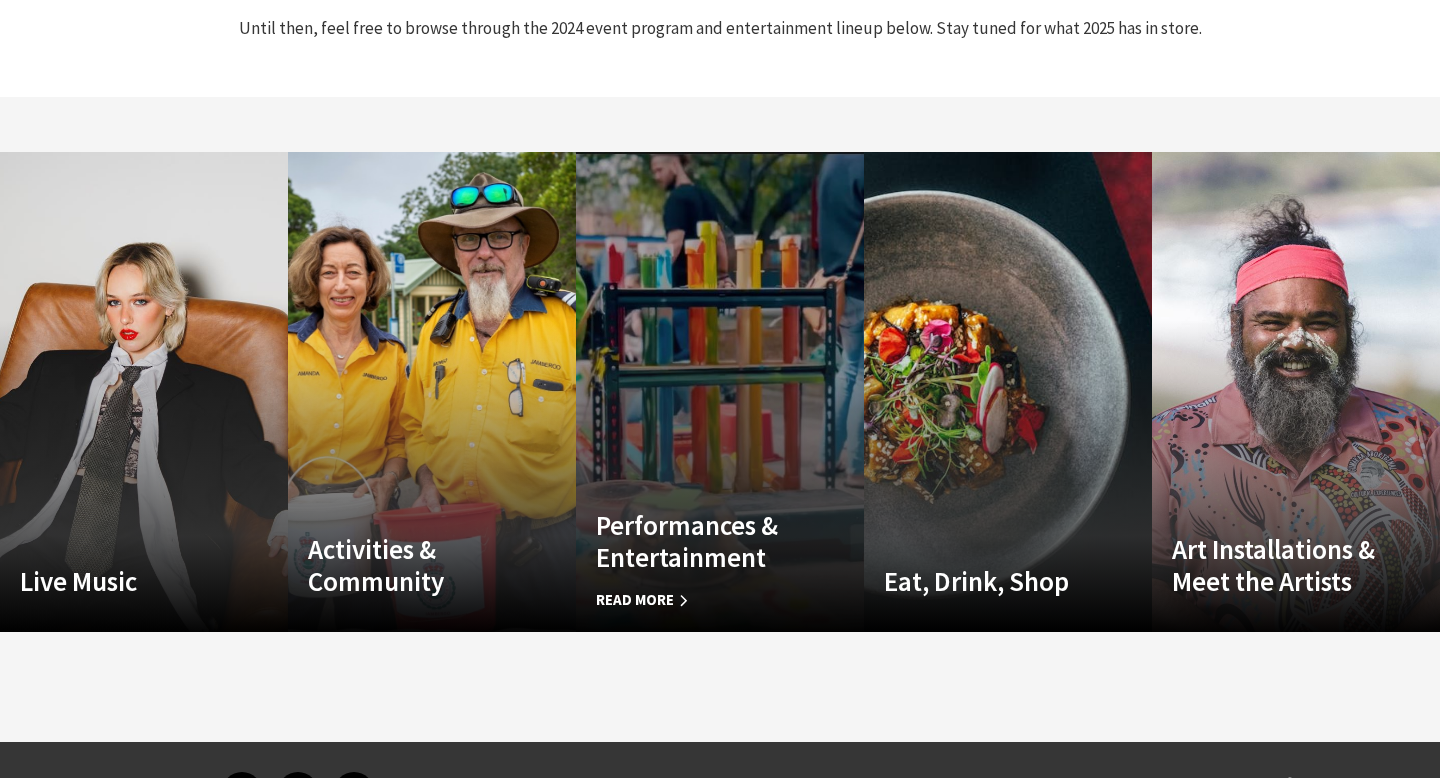 click on "Custom Image Used
Performances & Entertainment
Read More" at bounding box center [720, 392] 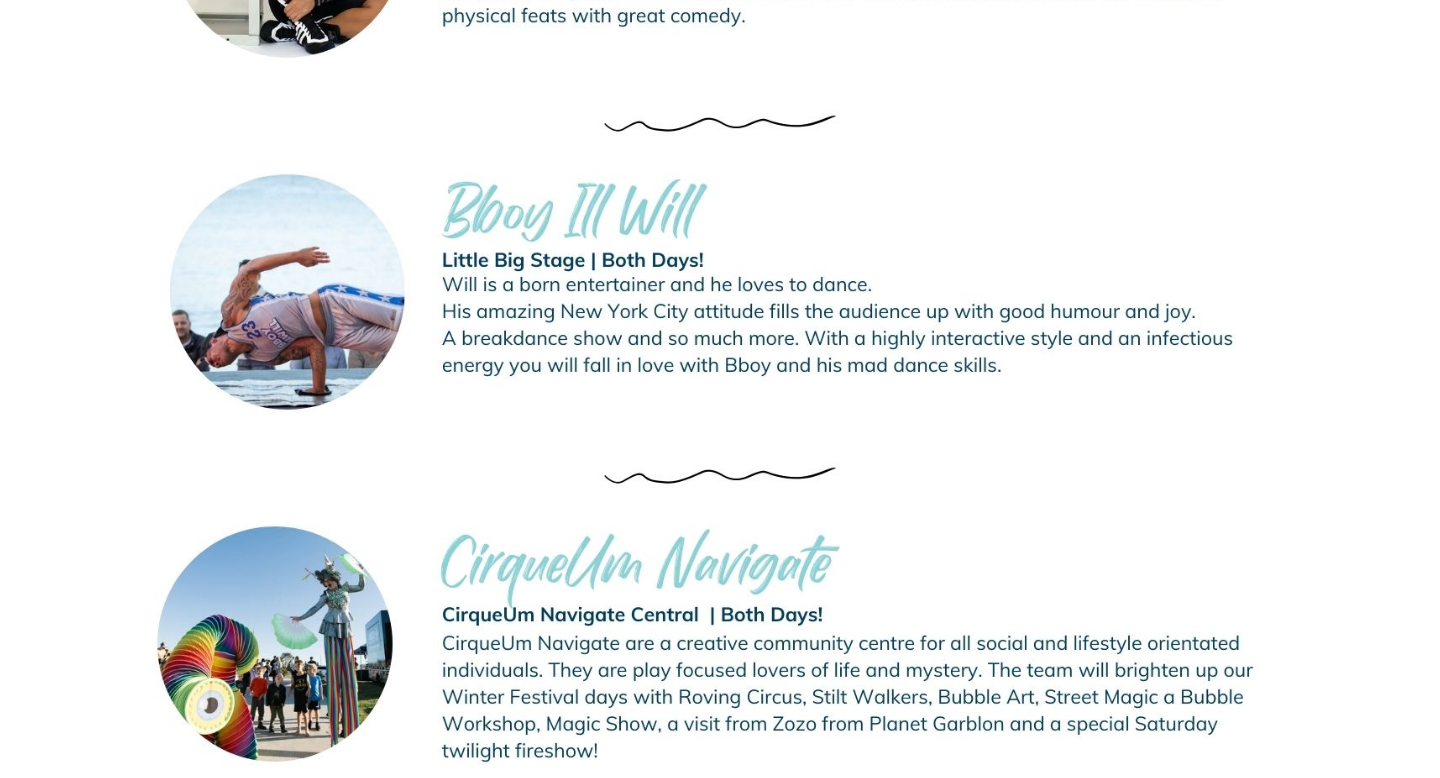 scroll, scrollTop: 0, scrollLeft: 0, axis: both 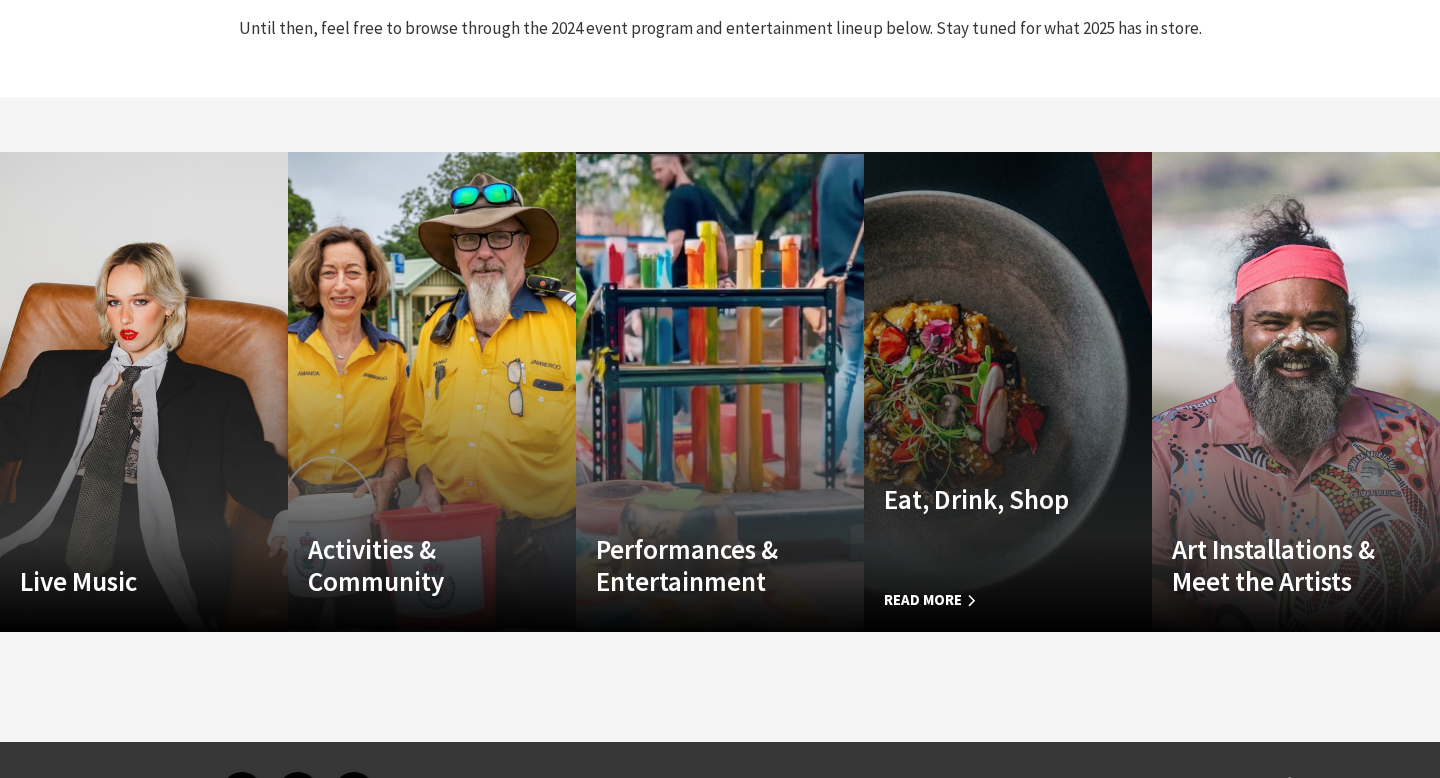 click on "Custom Image Used
Eat, Drink, Shop
Read More" at bounding box center [1008, 392] 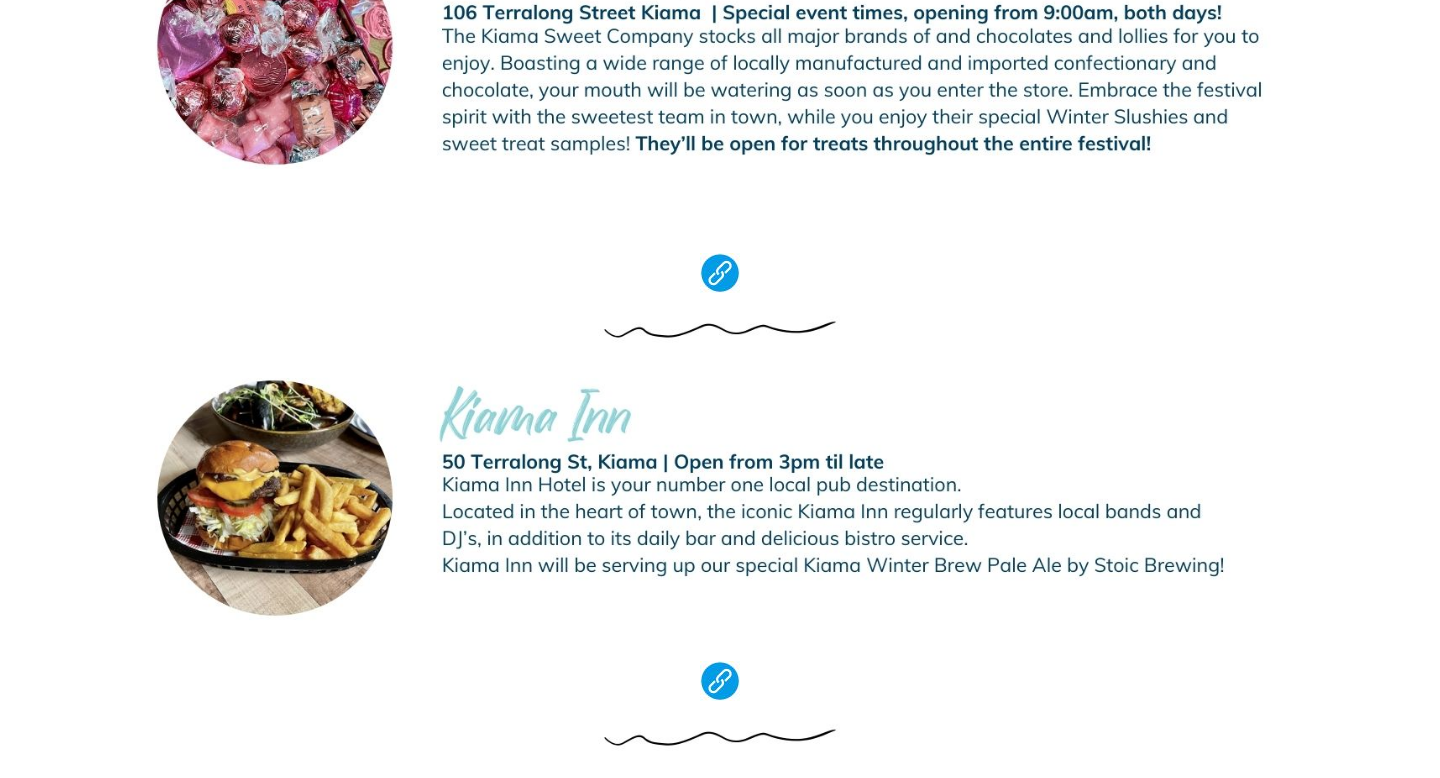 scroll, scrollTop: 1600, scrollLeft: 0, axis: vertical 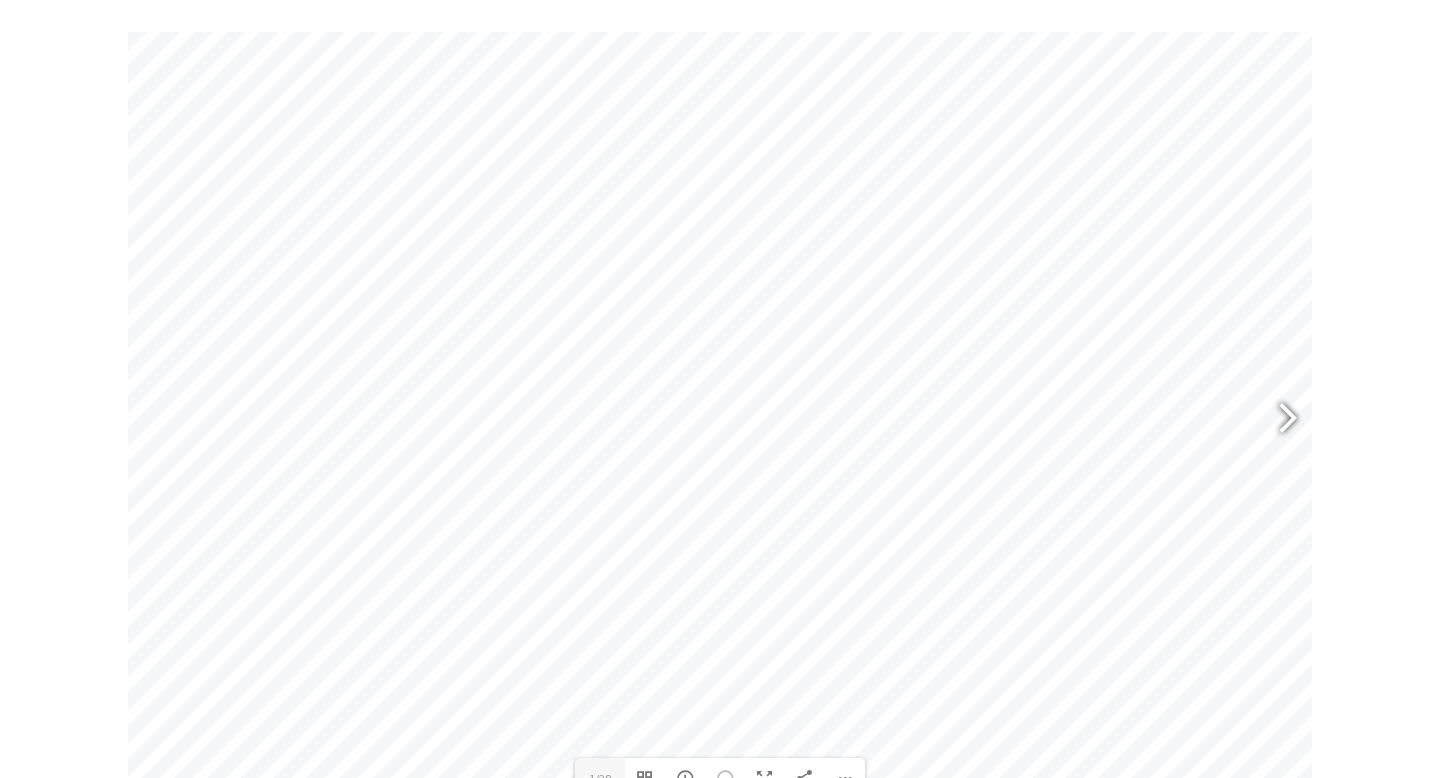 click at bounding box center [1279, 420] 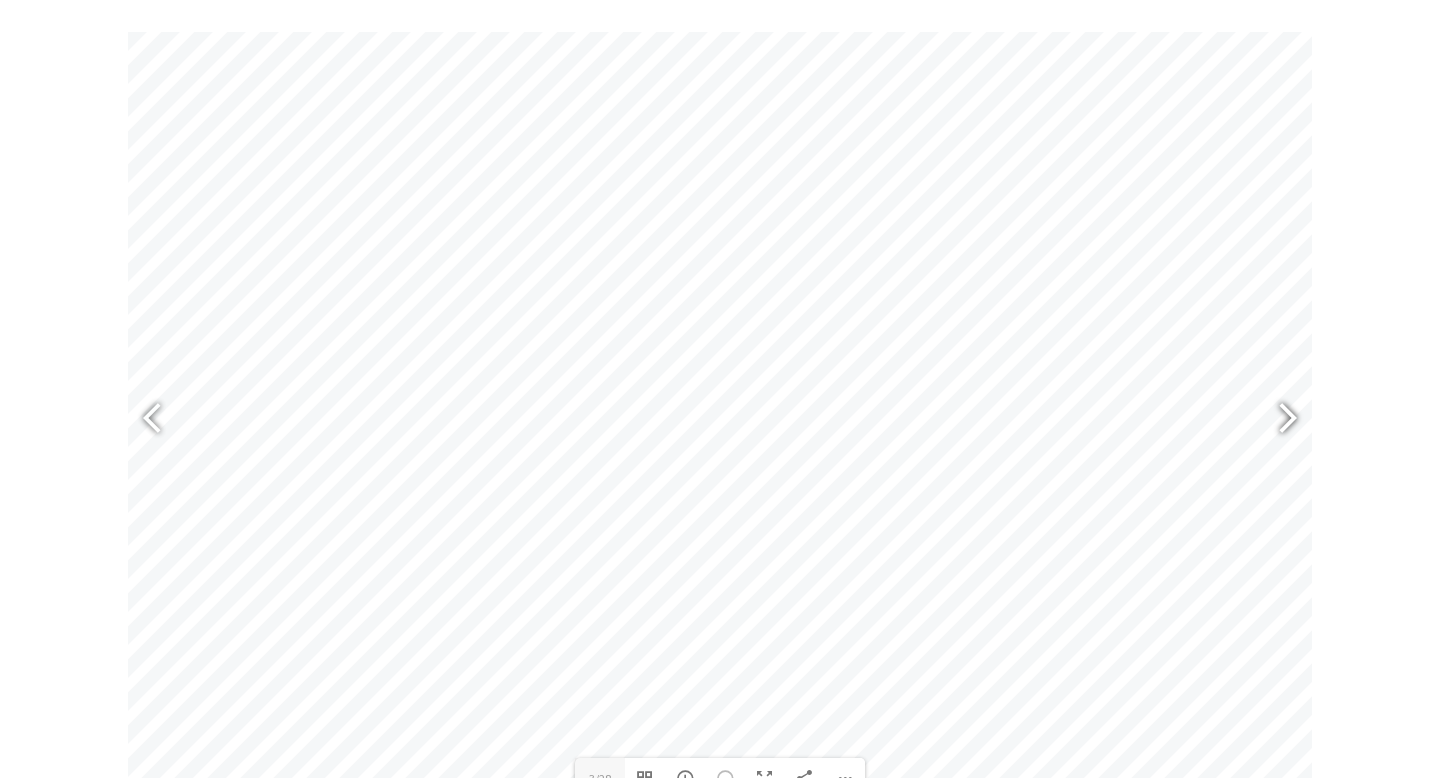 click at bounding box center [1279, 420] 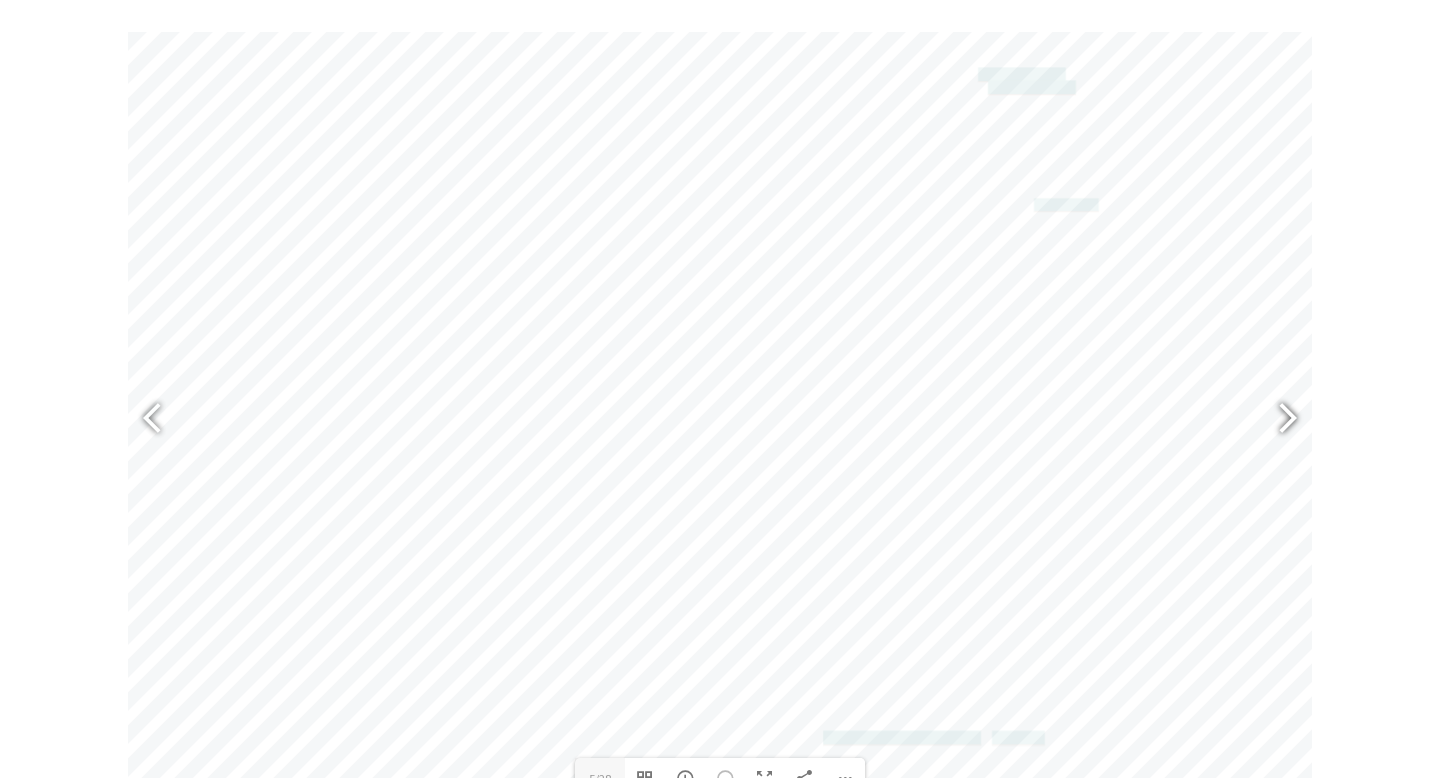 click at bounding box center [1279, 420] 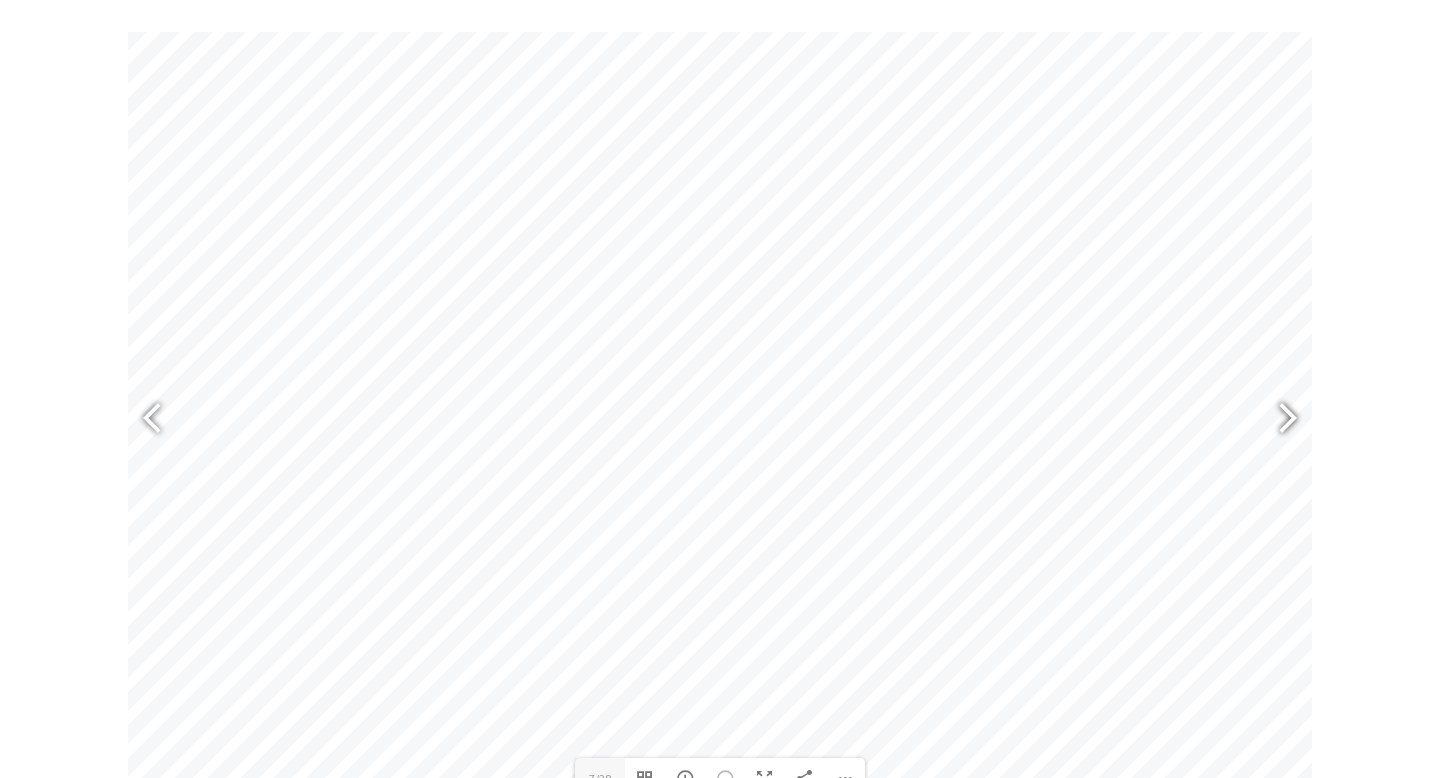 click at bounding box center [1279, 420] 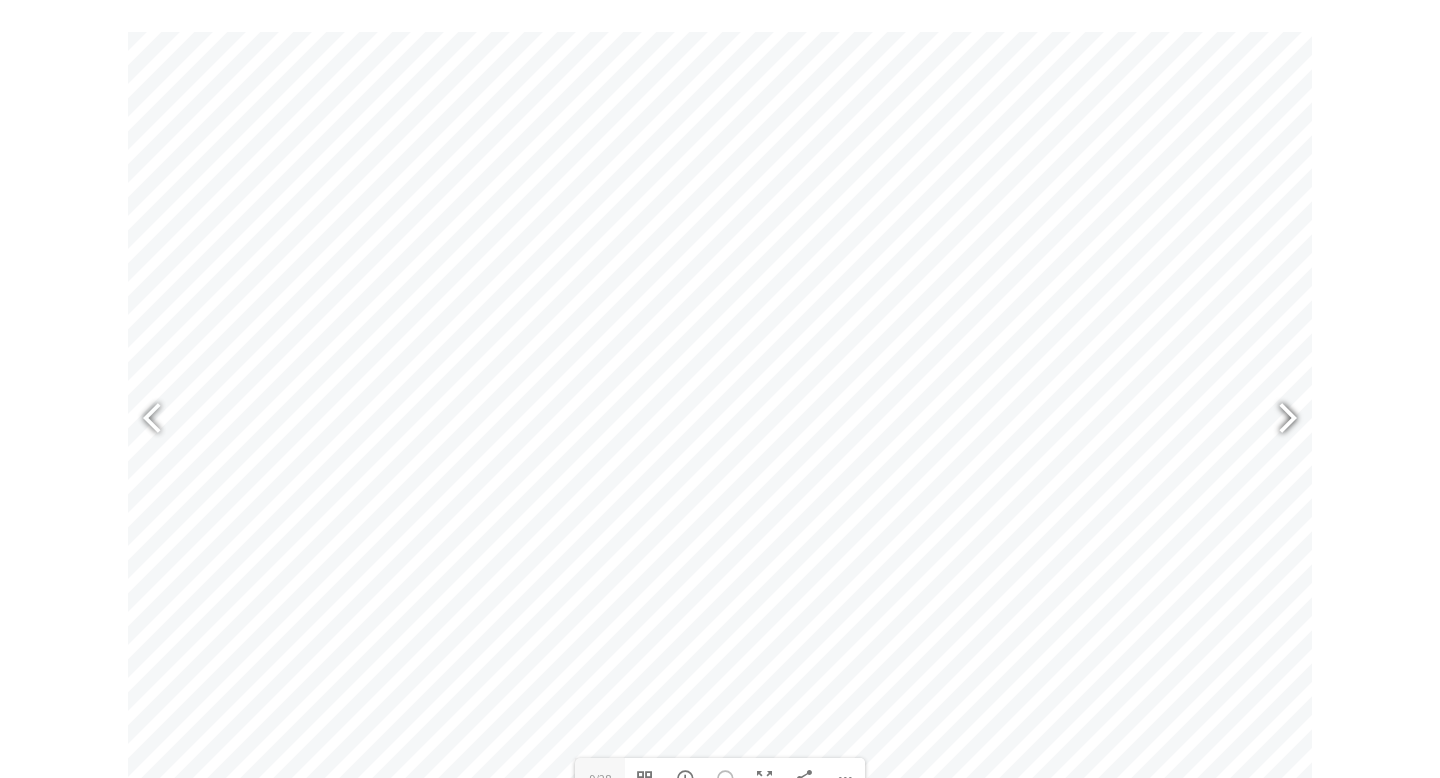 click at bounding box center [1279, 420] 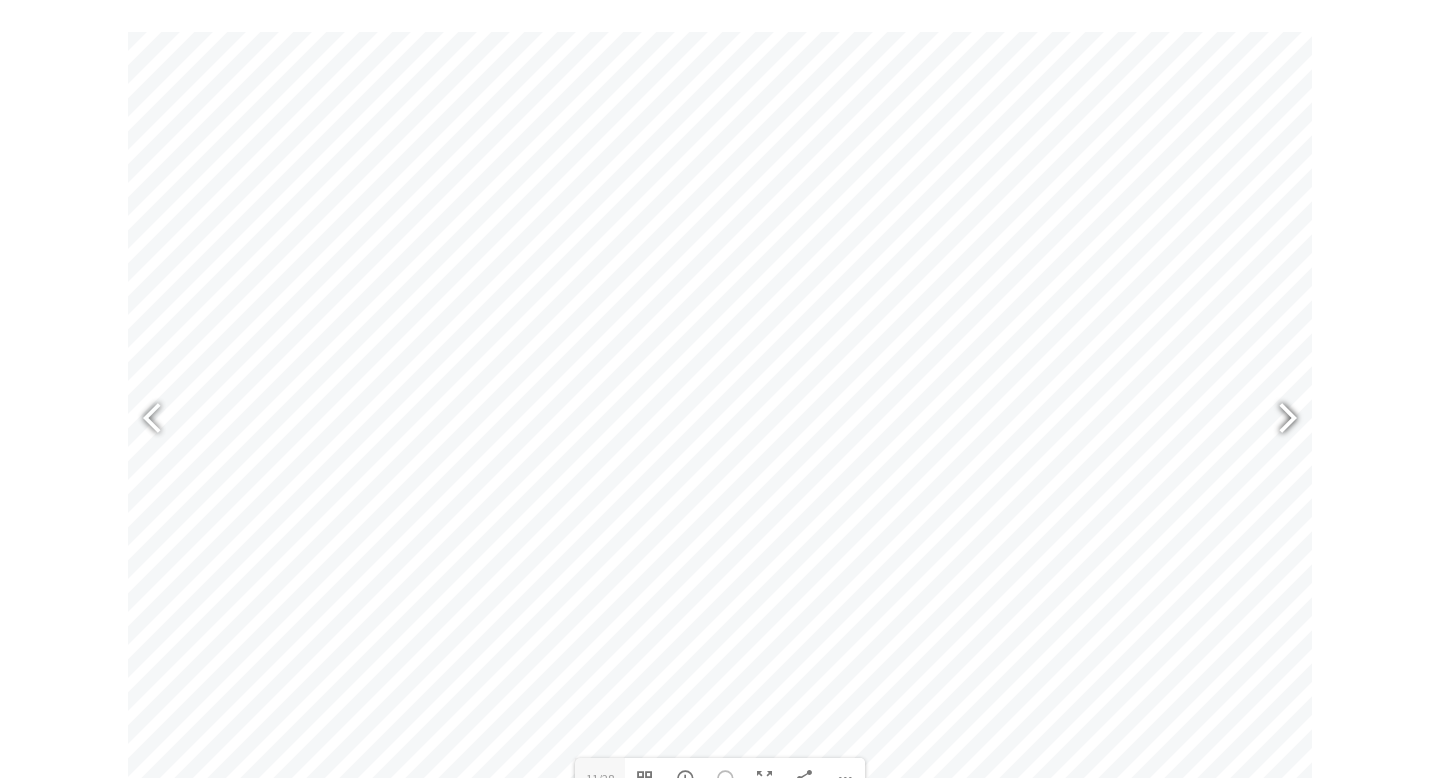 click at bounding box center [1279, 420] 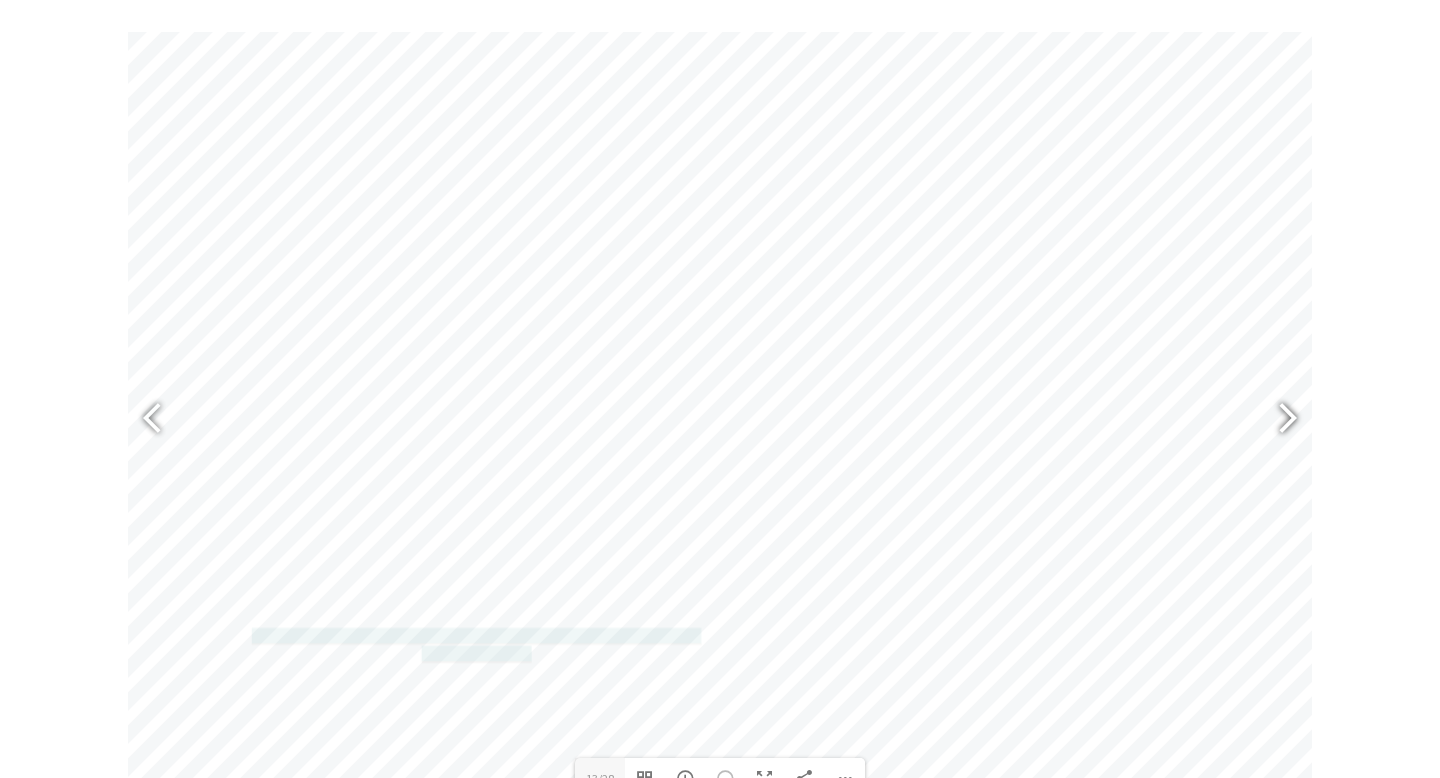 click at bounding box center [1279, 420] 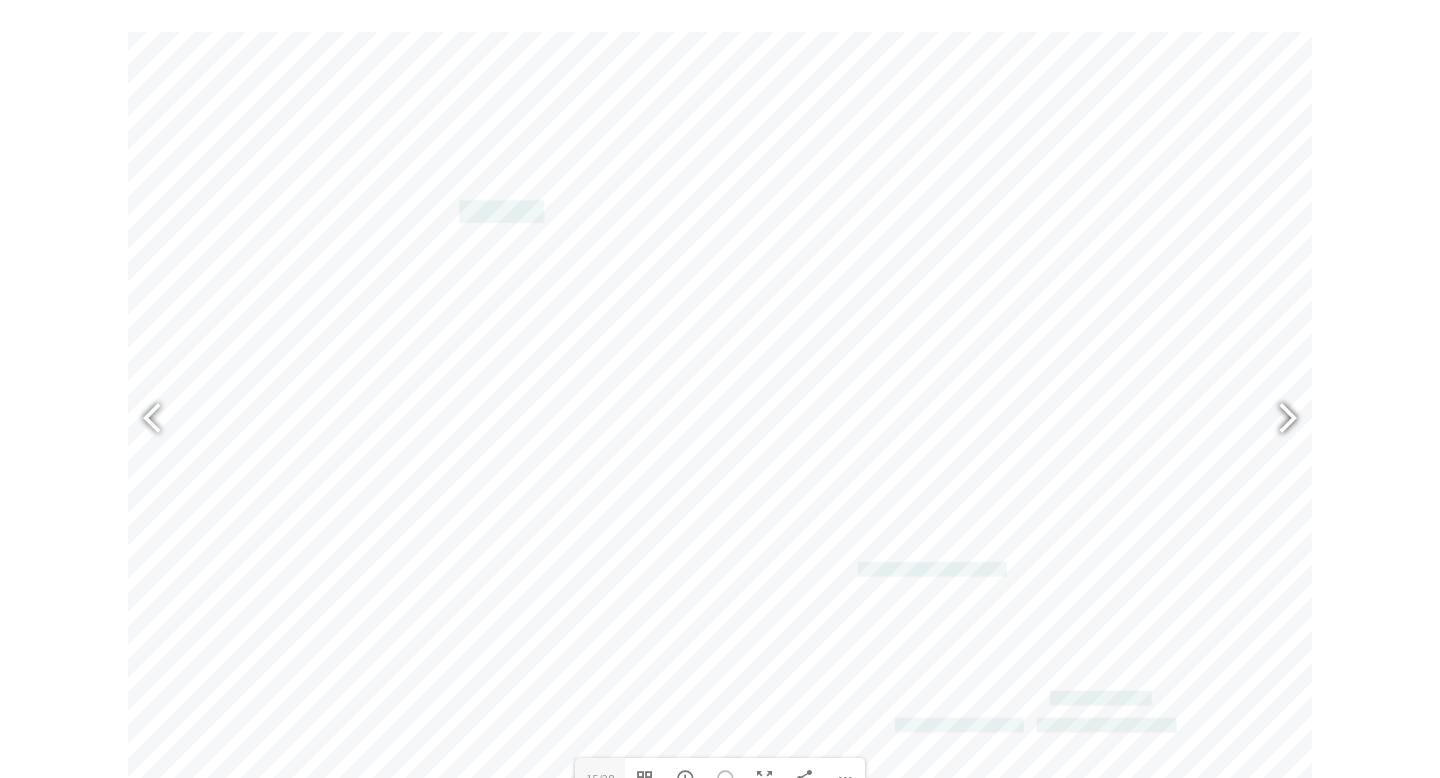 click at bounding box center [1279, 420] 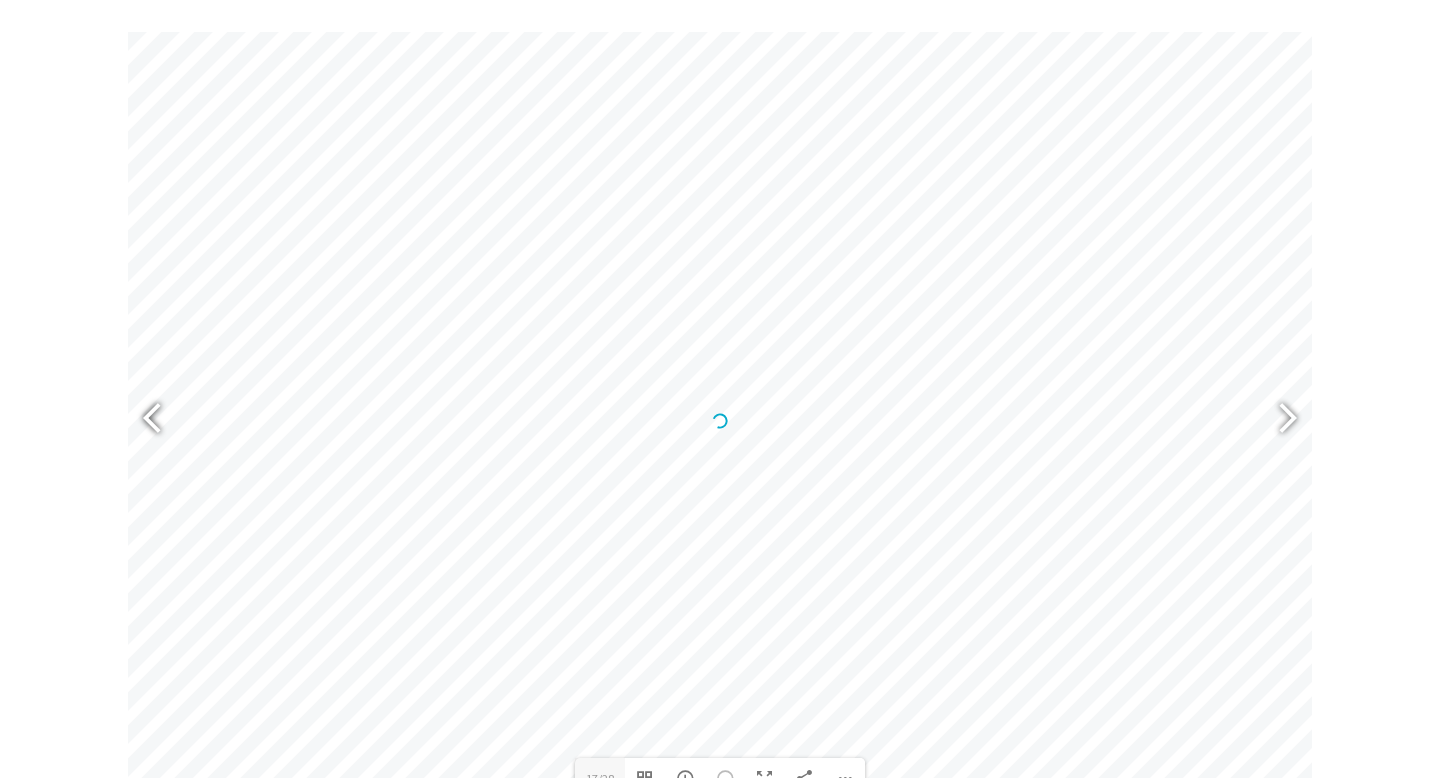 click at bounding box center [161, 420] 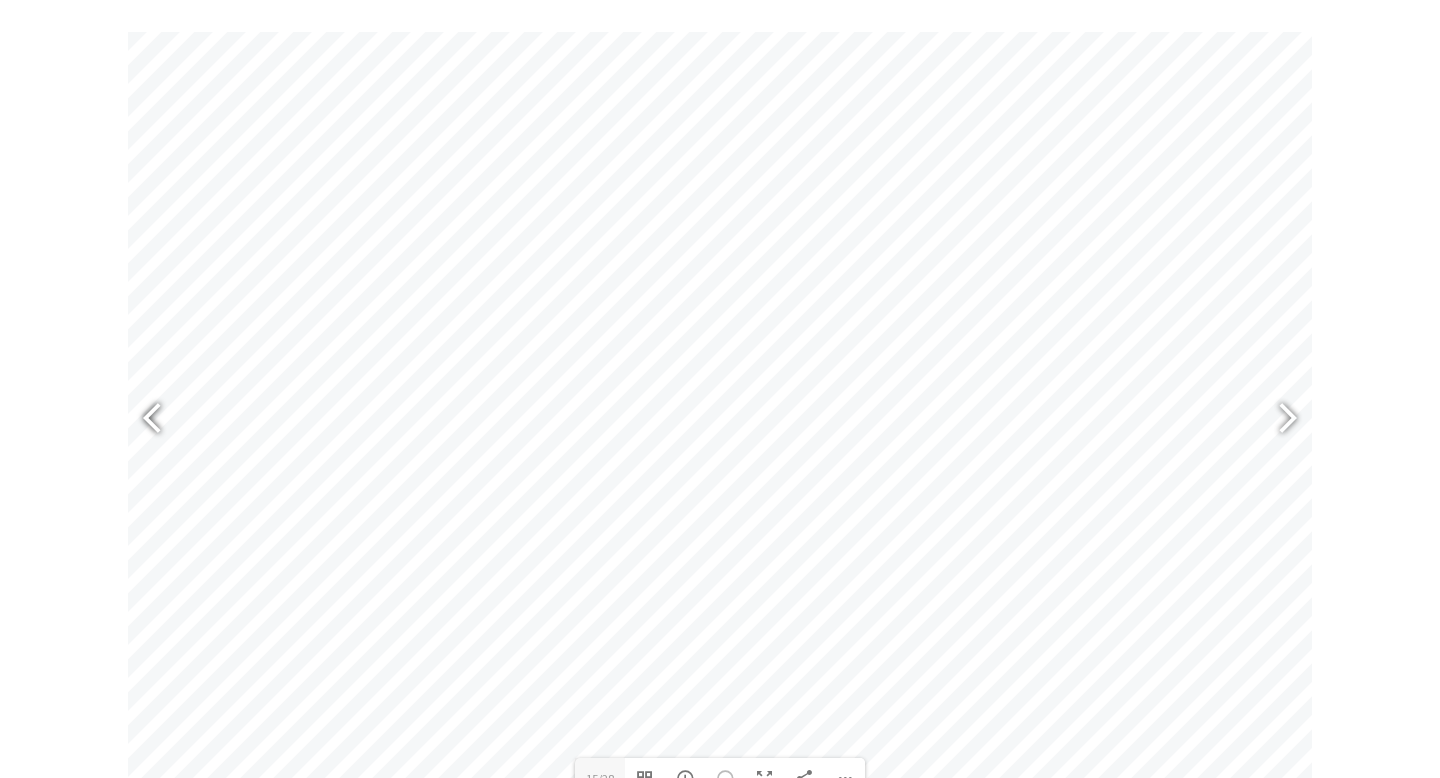 type on "15" 